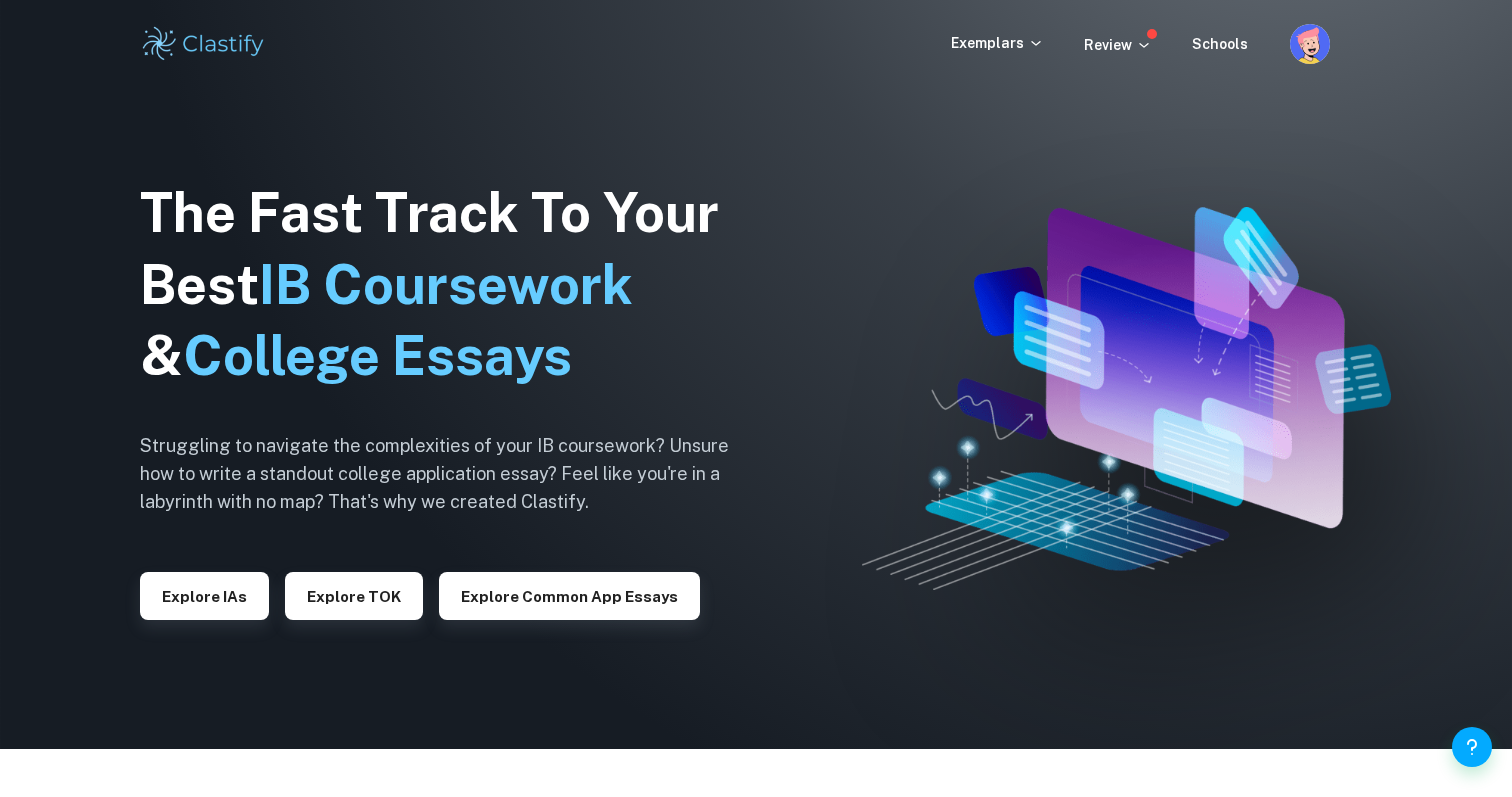 scroll, scrollTop: 77, scrollLeft: 0, axis: vertical 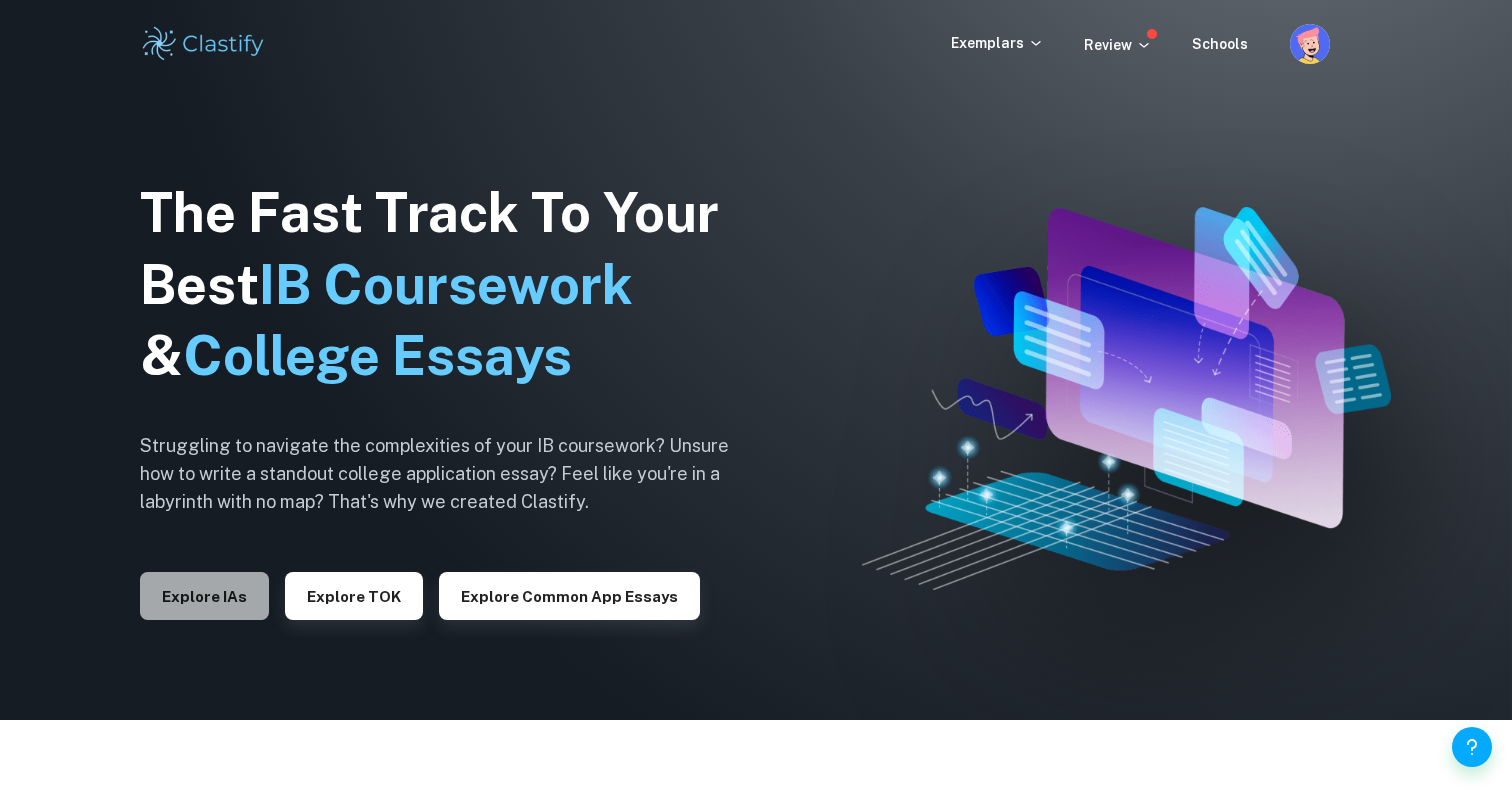 click on "Explore IAs" at bounding box center [204, 596] 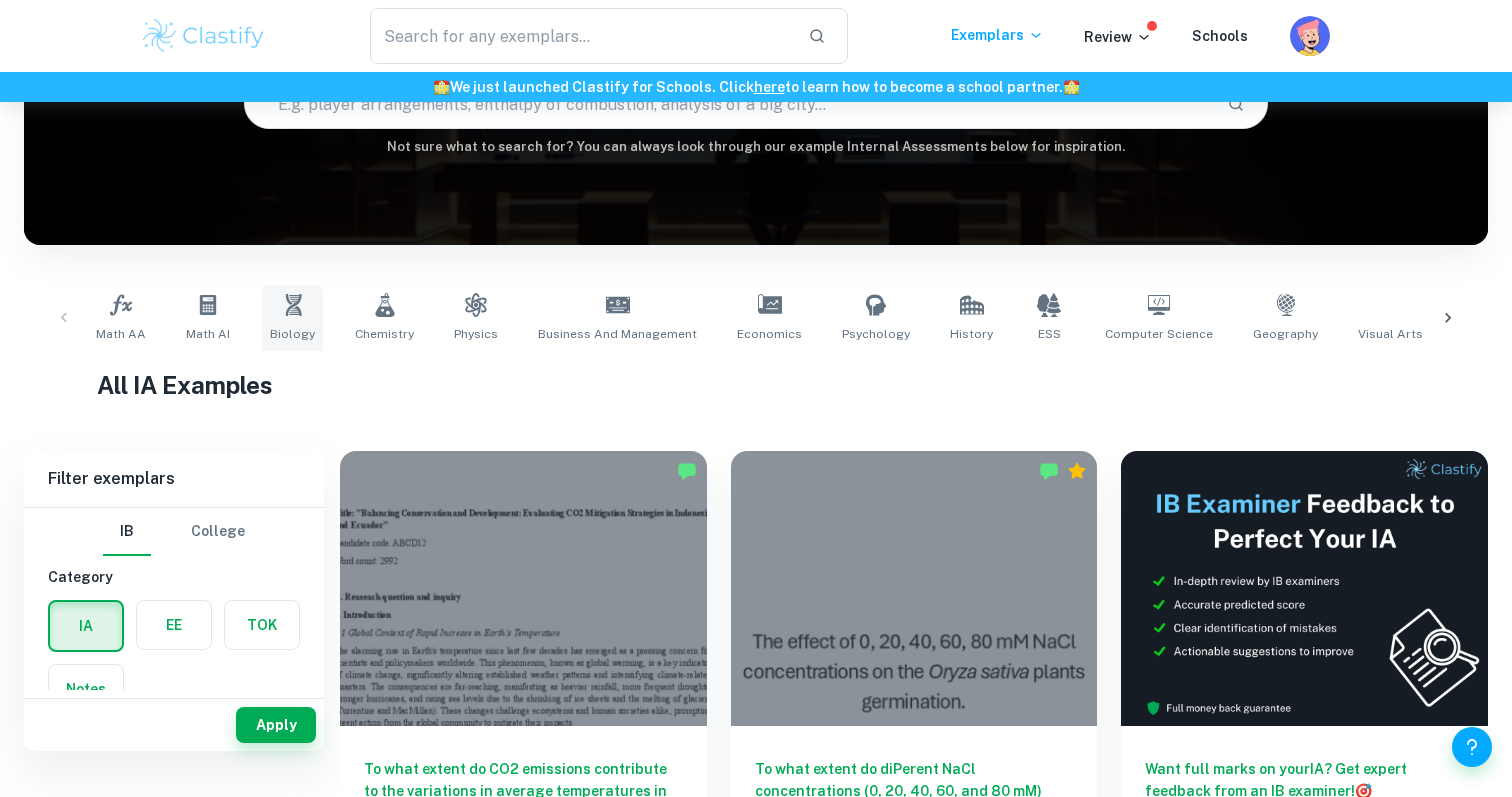scroll, scrollTop: 276, scrollLeft: 0, axis: vertical 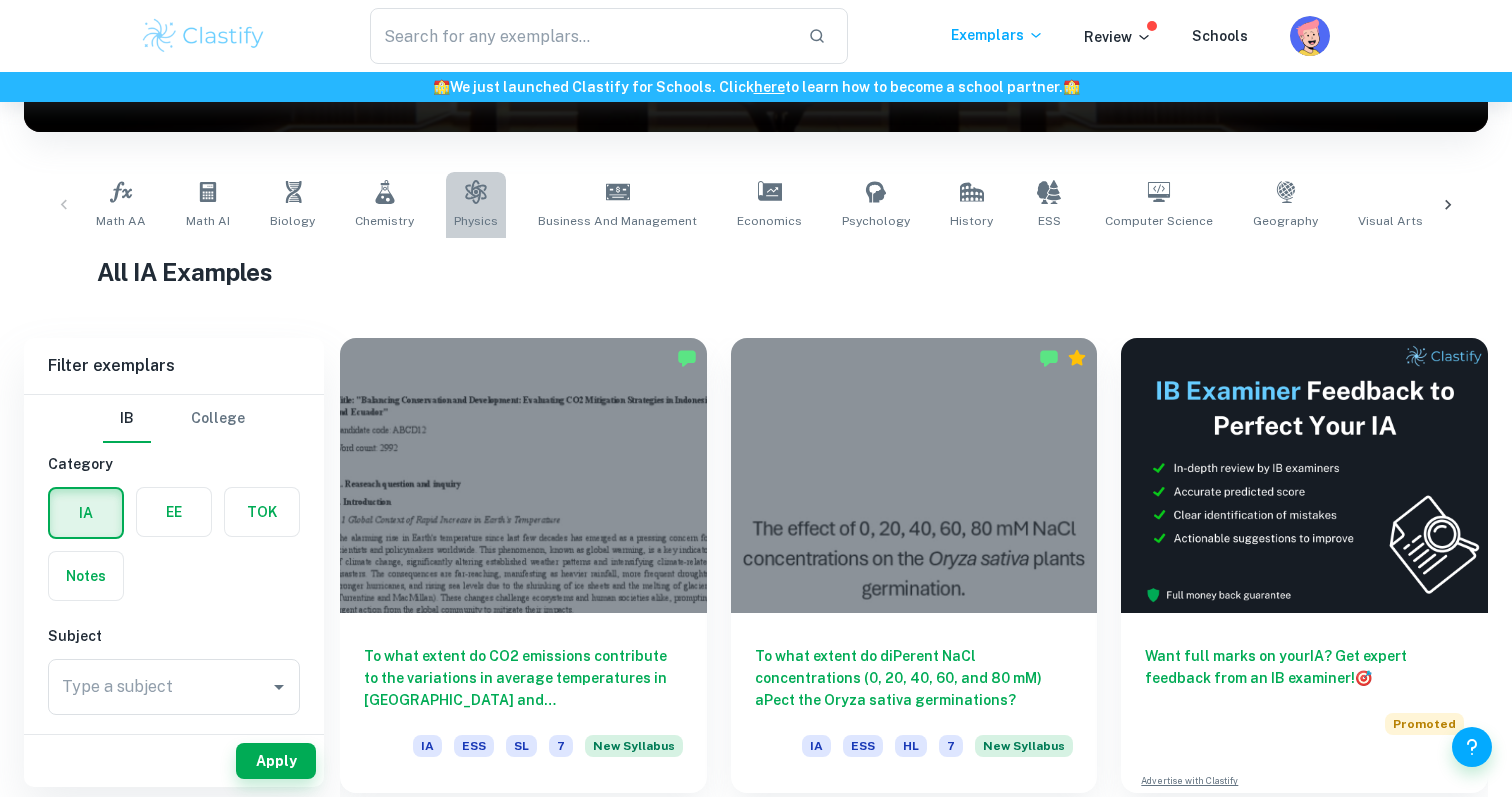 click on "Physics" at bounding box center (476, 205) 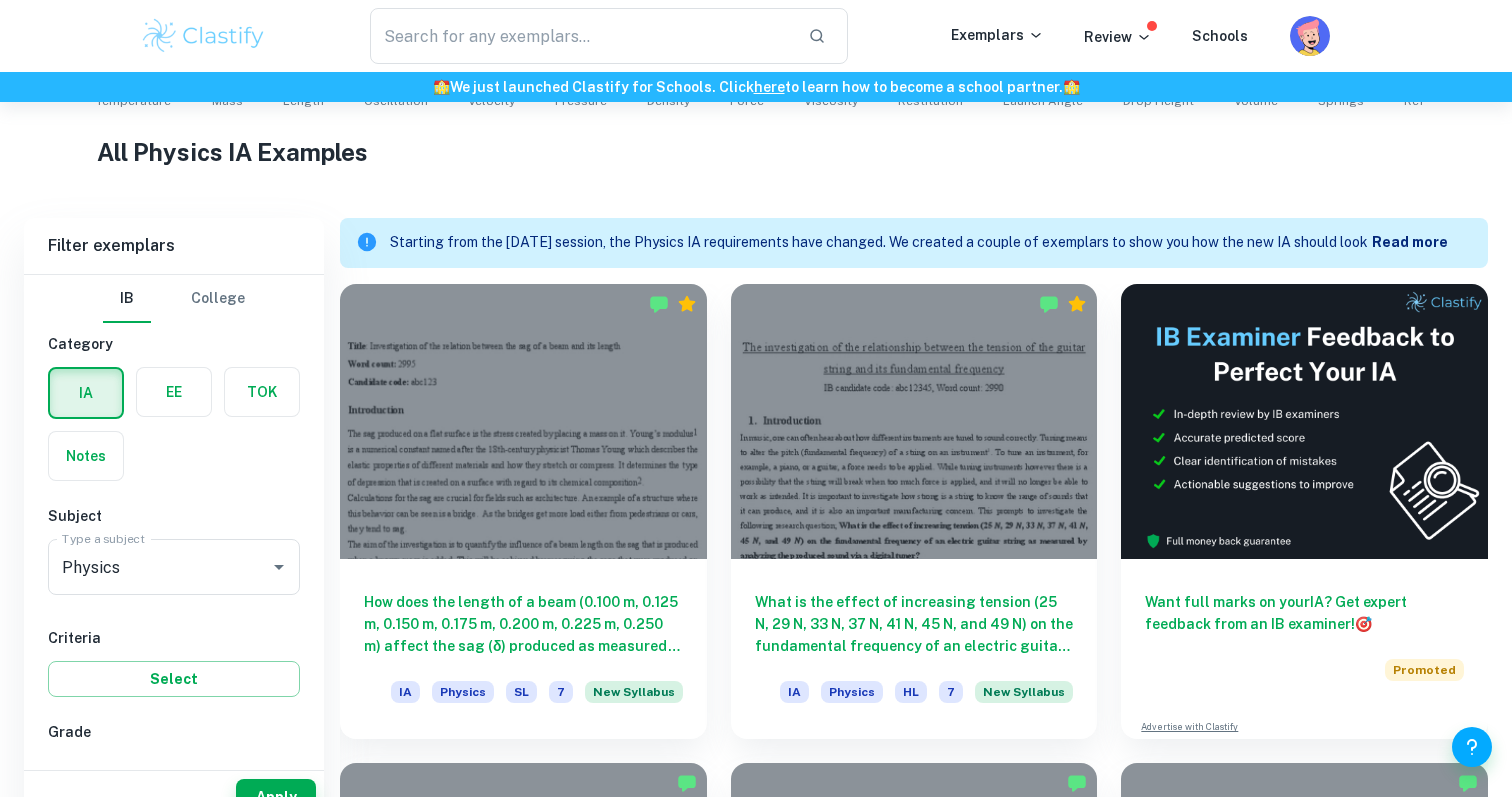 scroll, scrollTop: 446, scrollLeft: 0, axis: vertical 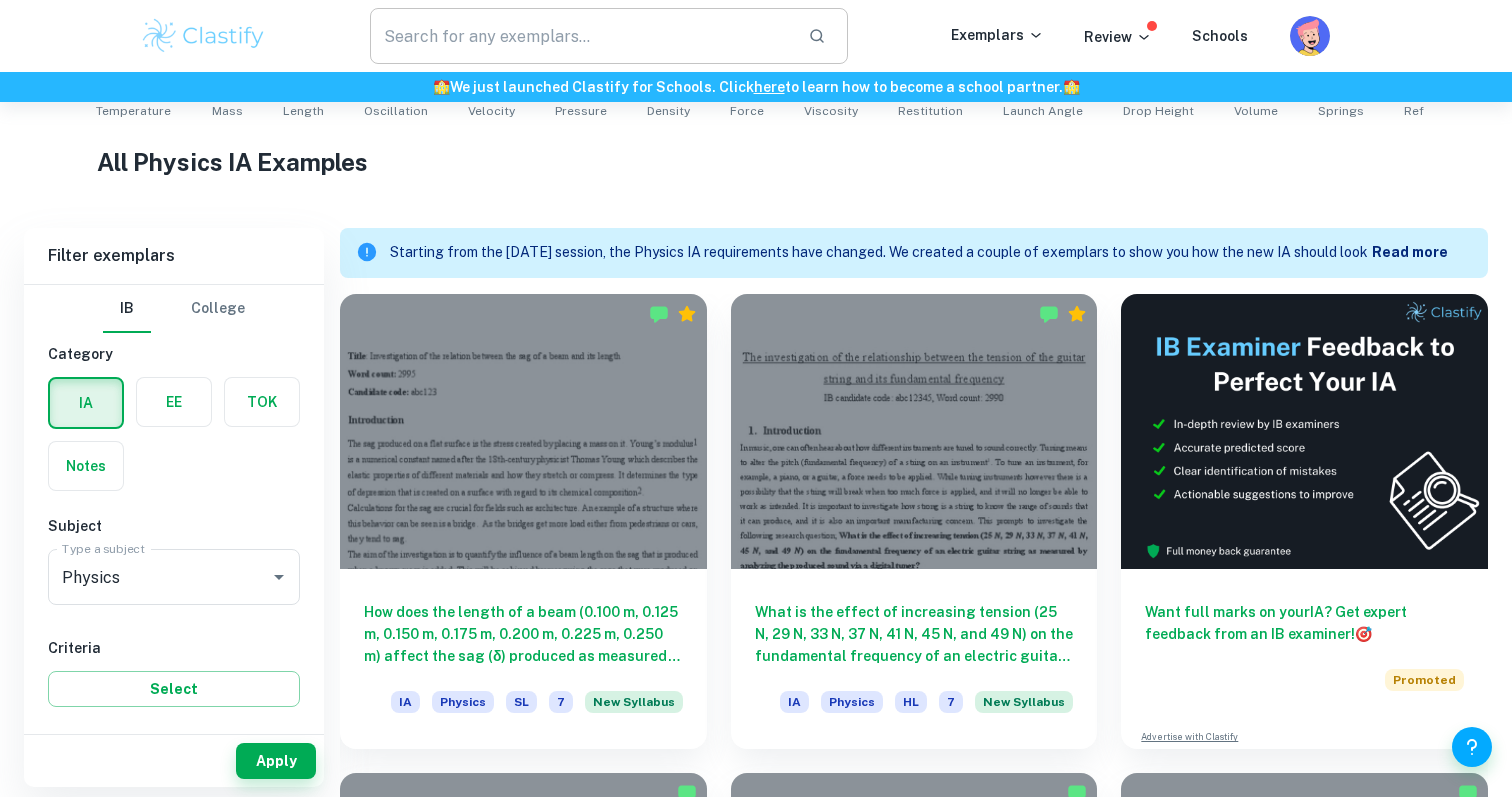 click at bounding box center (581, 36) 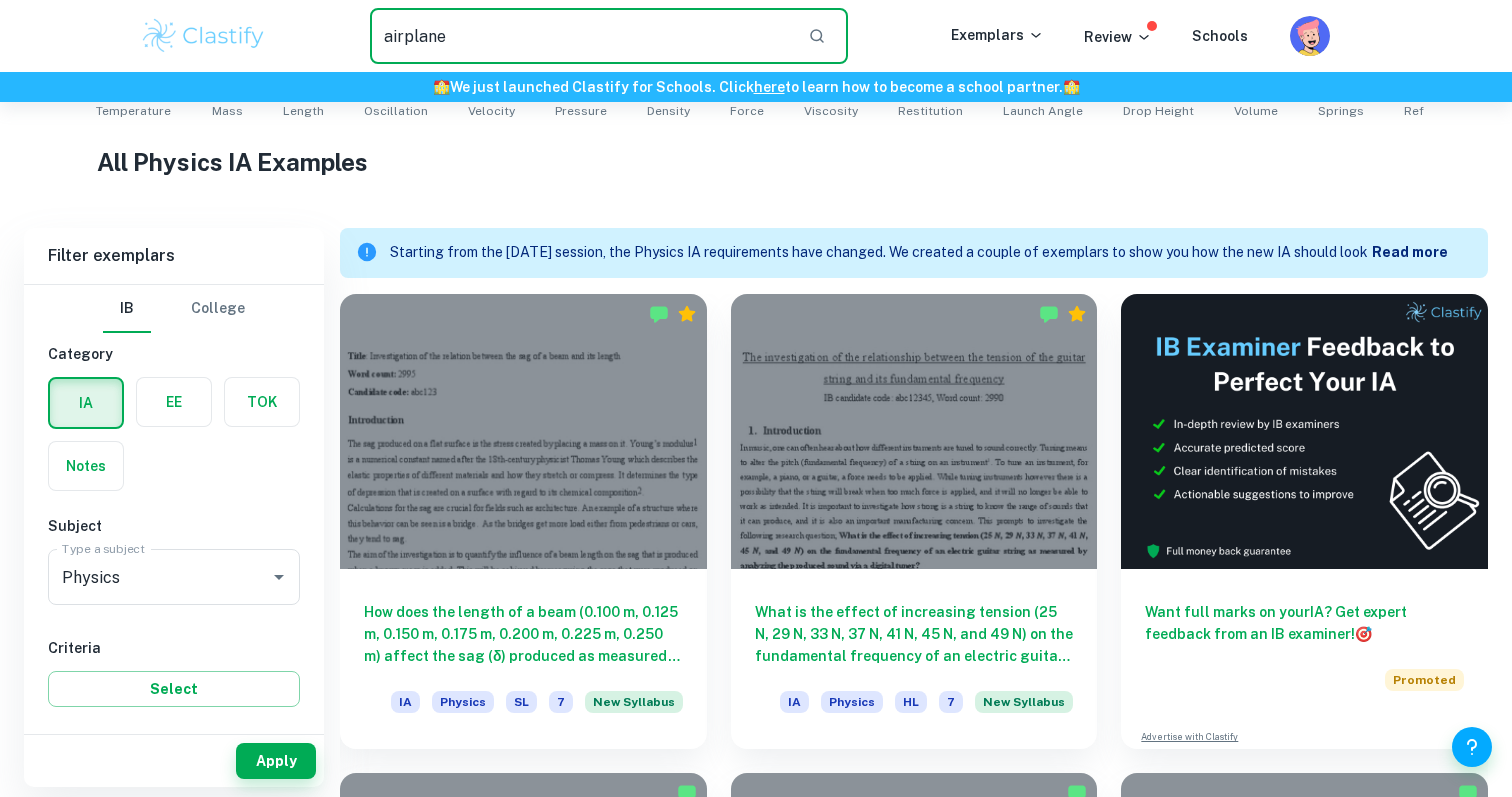 type on "airplane" 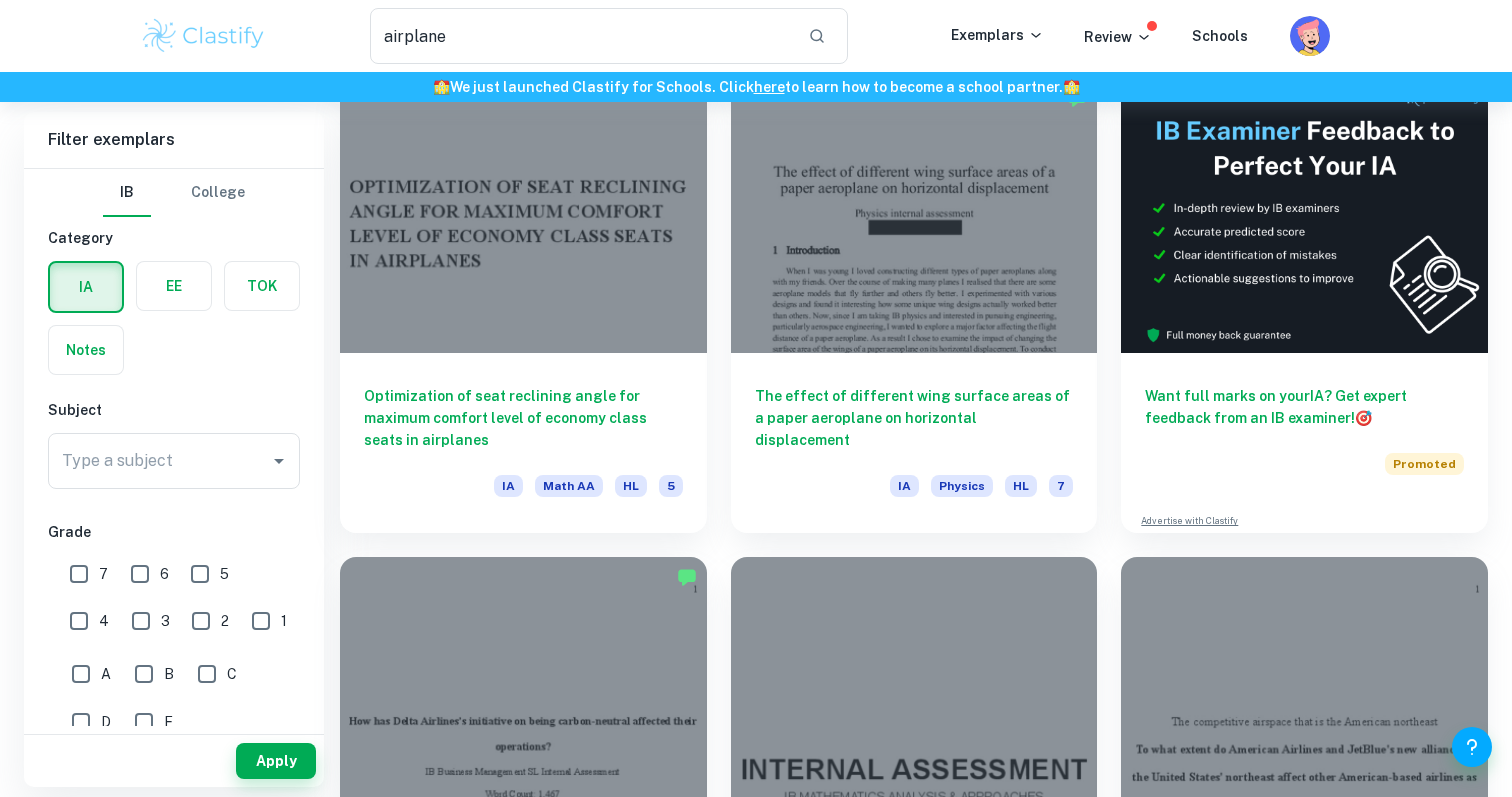 scroll, scrollTop: 141, scrollLeft: 0, axis: vertical 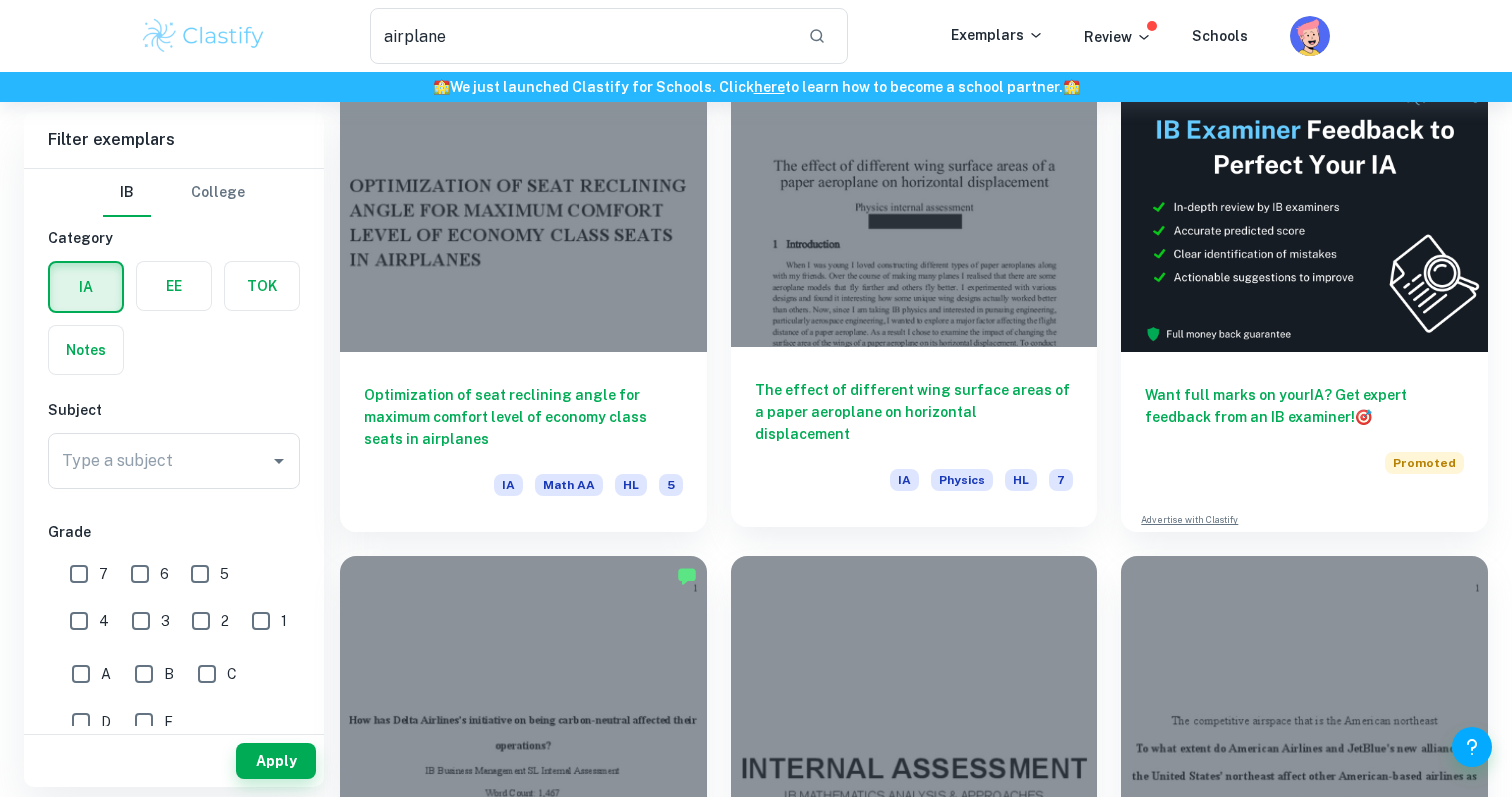 click at bounding box center (914, 209) 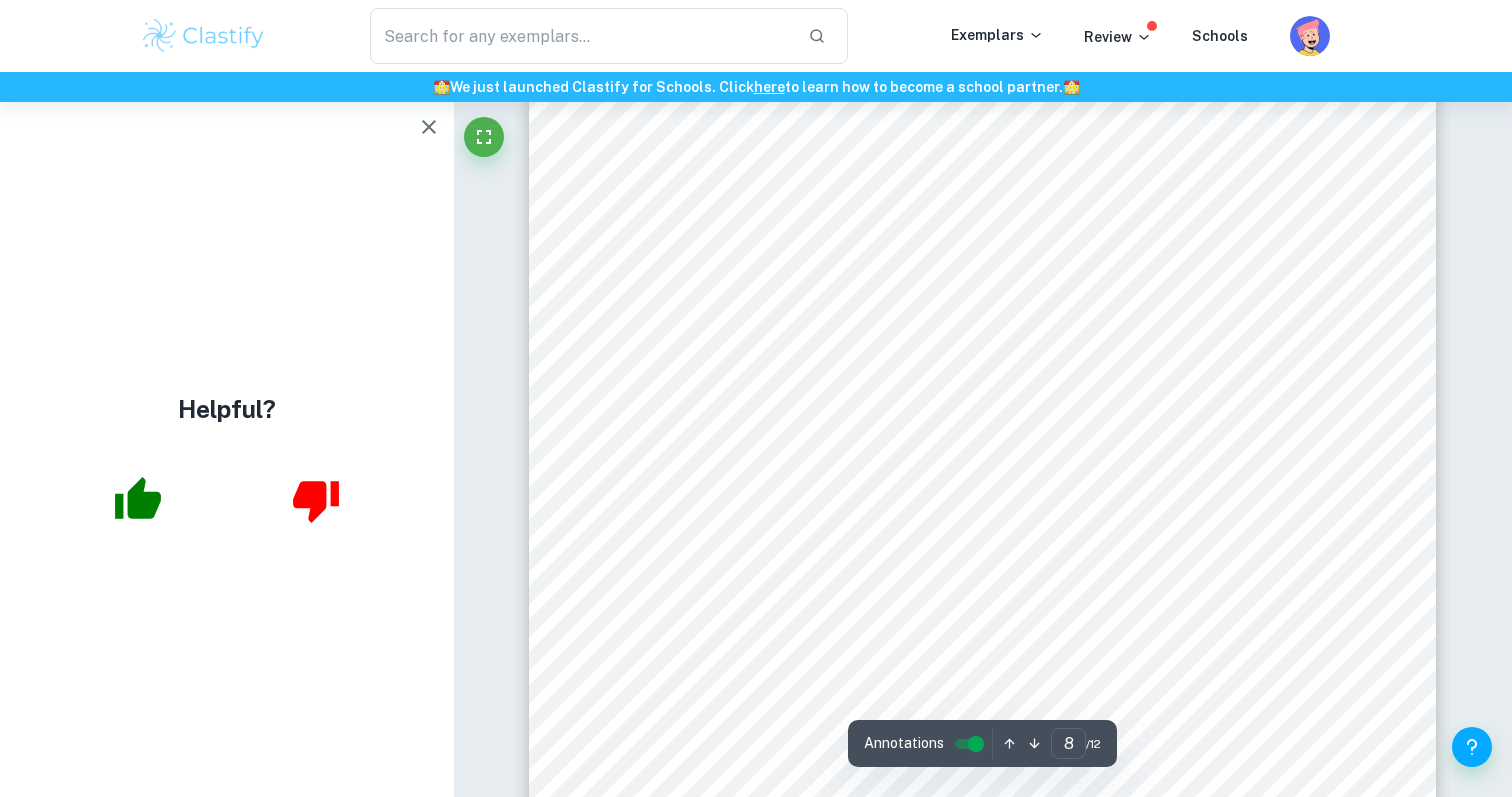 scroll, scrollTop: 9412, scrollLeft: 0, axis: vertical 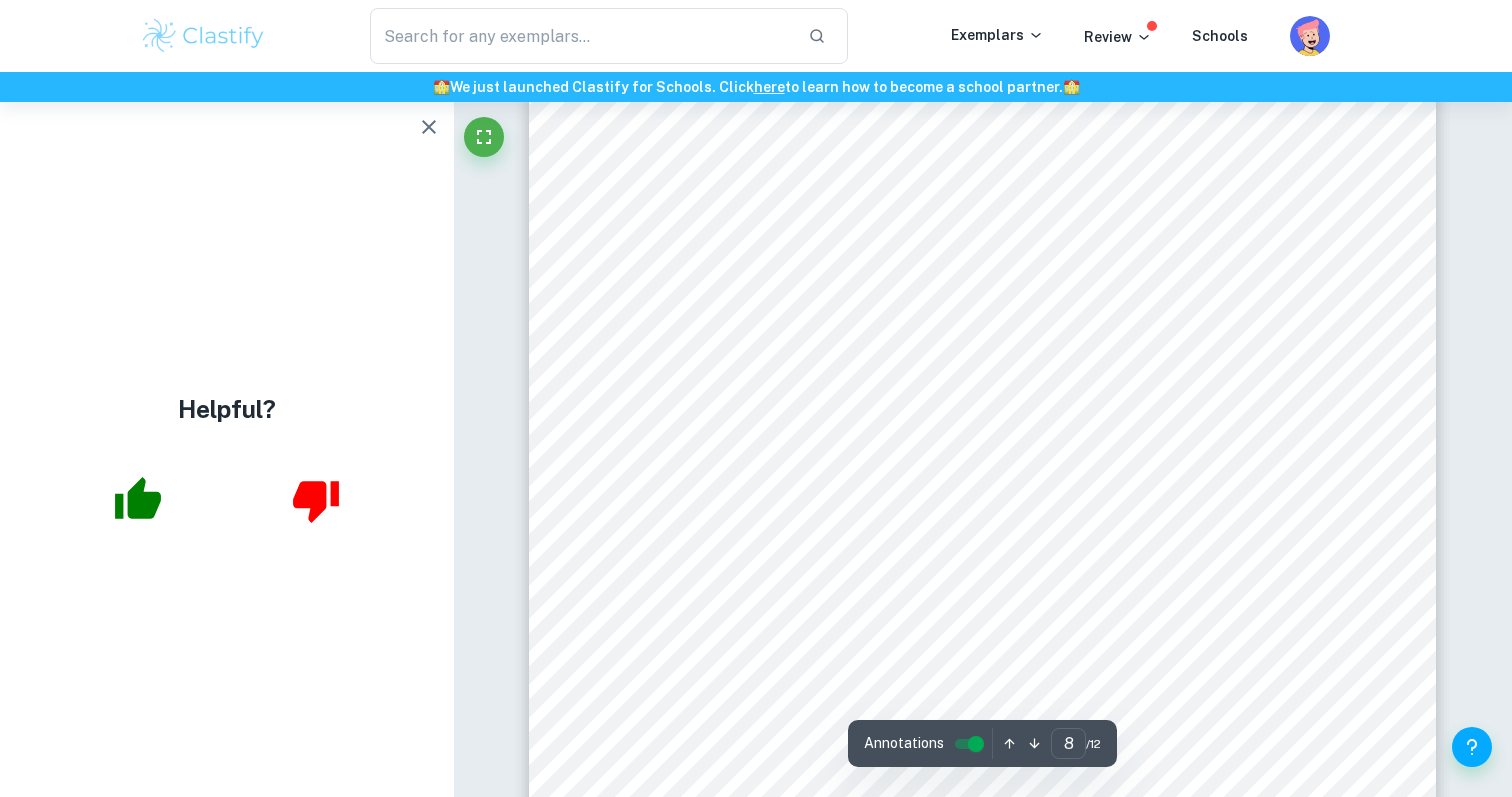 drag, startPoint x: 730, startPoint y: 357, endPoint x: 882, endPoint y: 362, distance: 152.08221 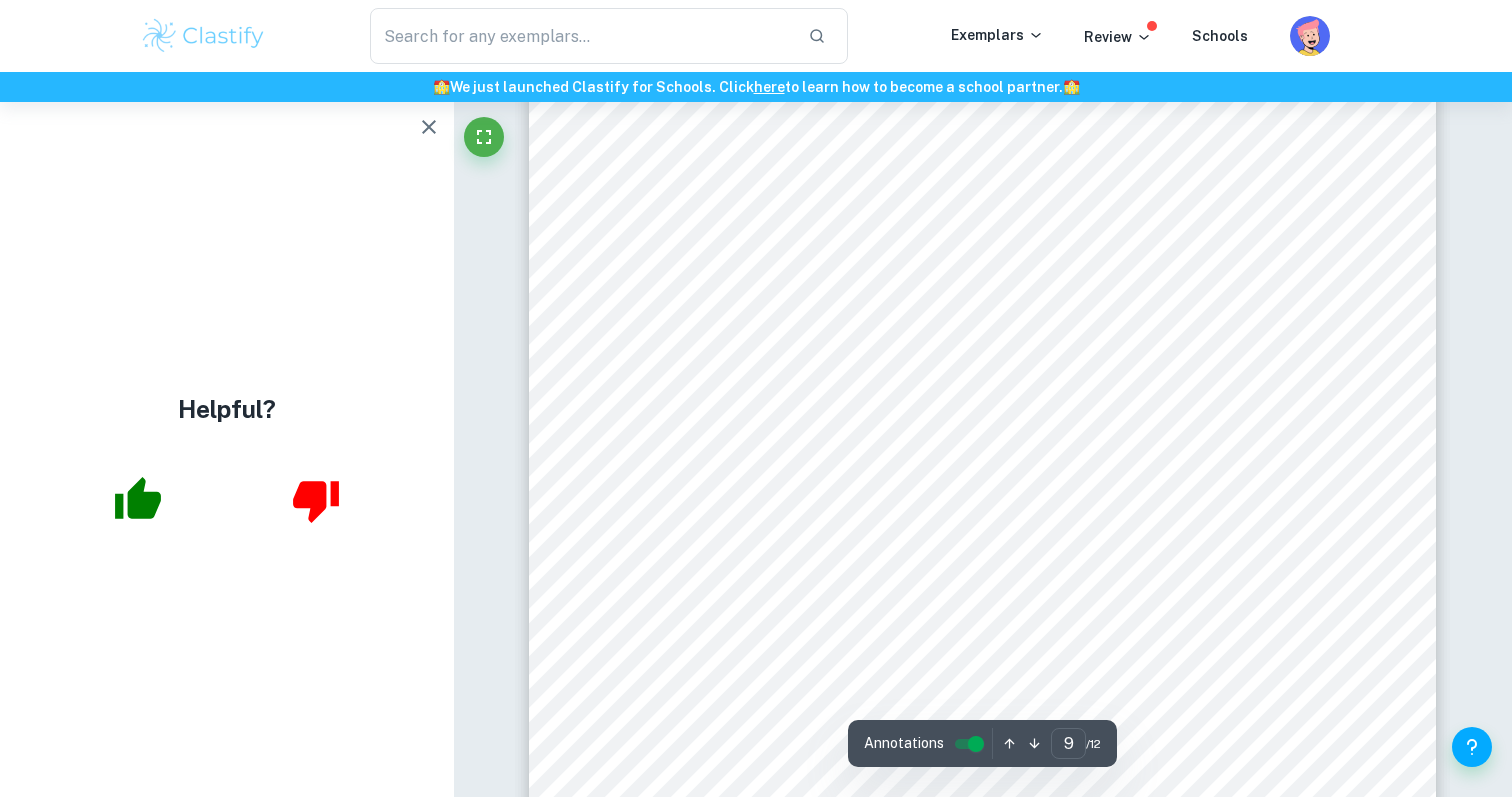 scroll, scrollTop: 10669, scrollLeft: 0, axis: vertical 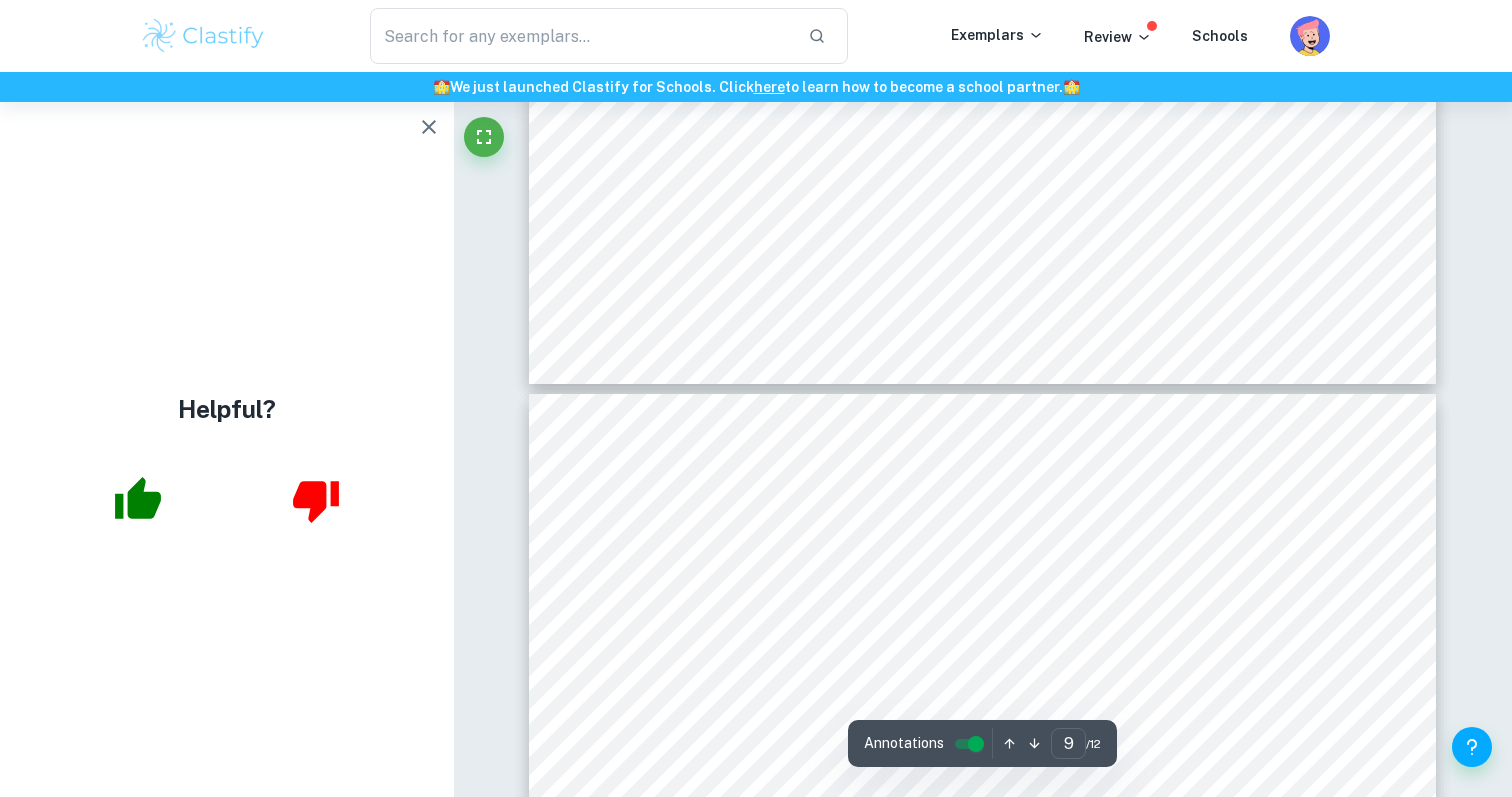 type on "8" 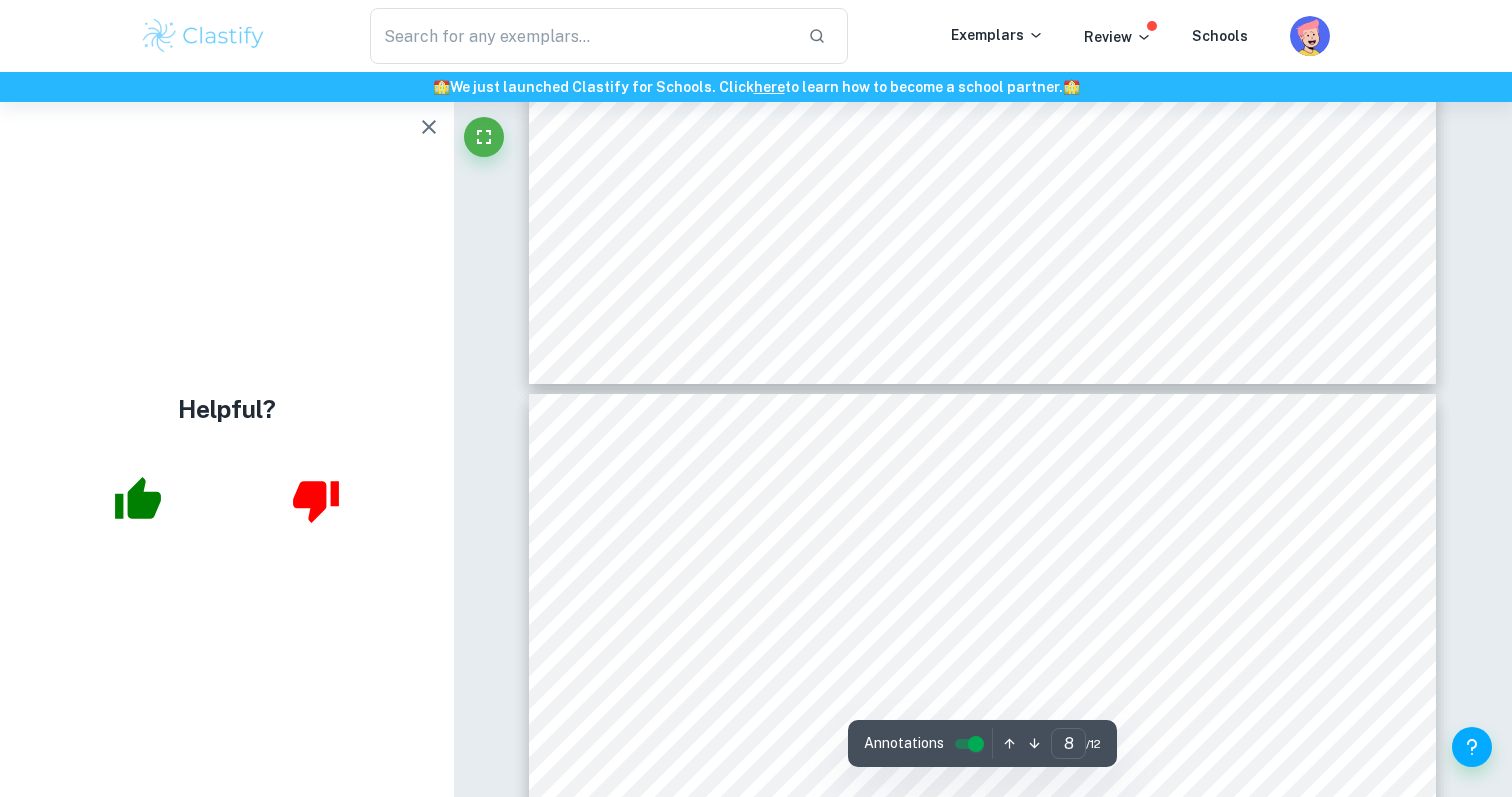 scroll, scrollTop: 9502, scrollLeft: 0, axis: vertical 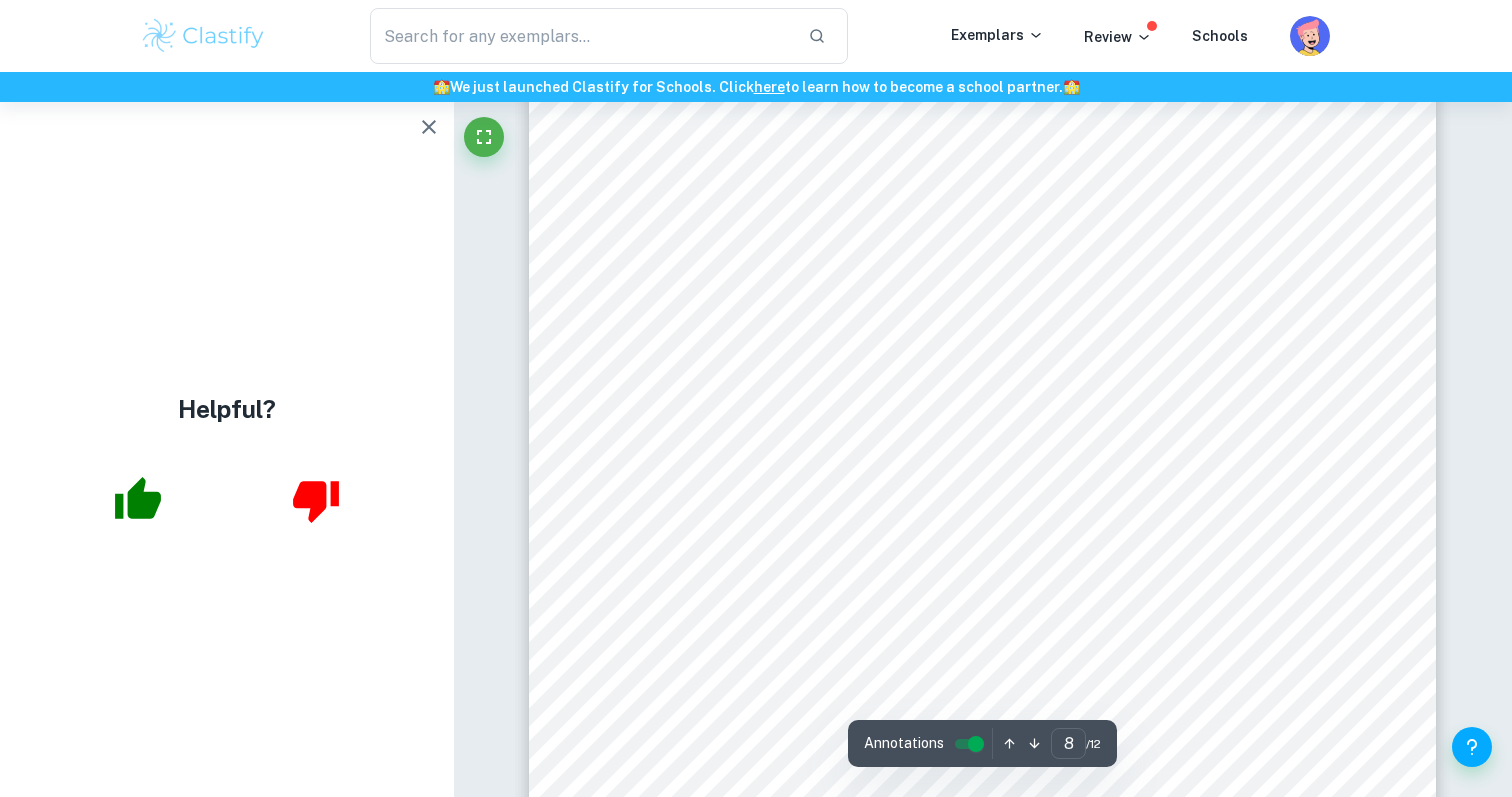 click 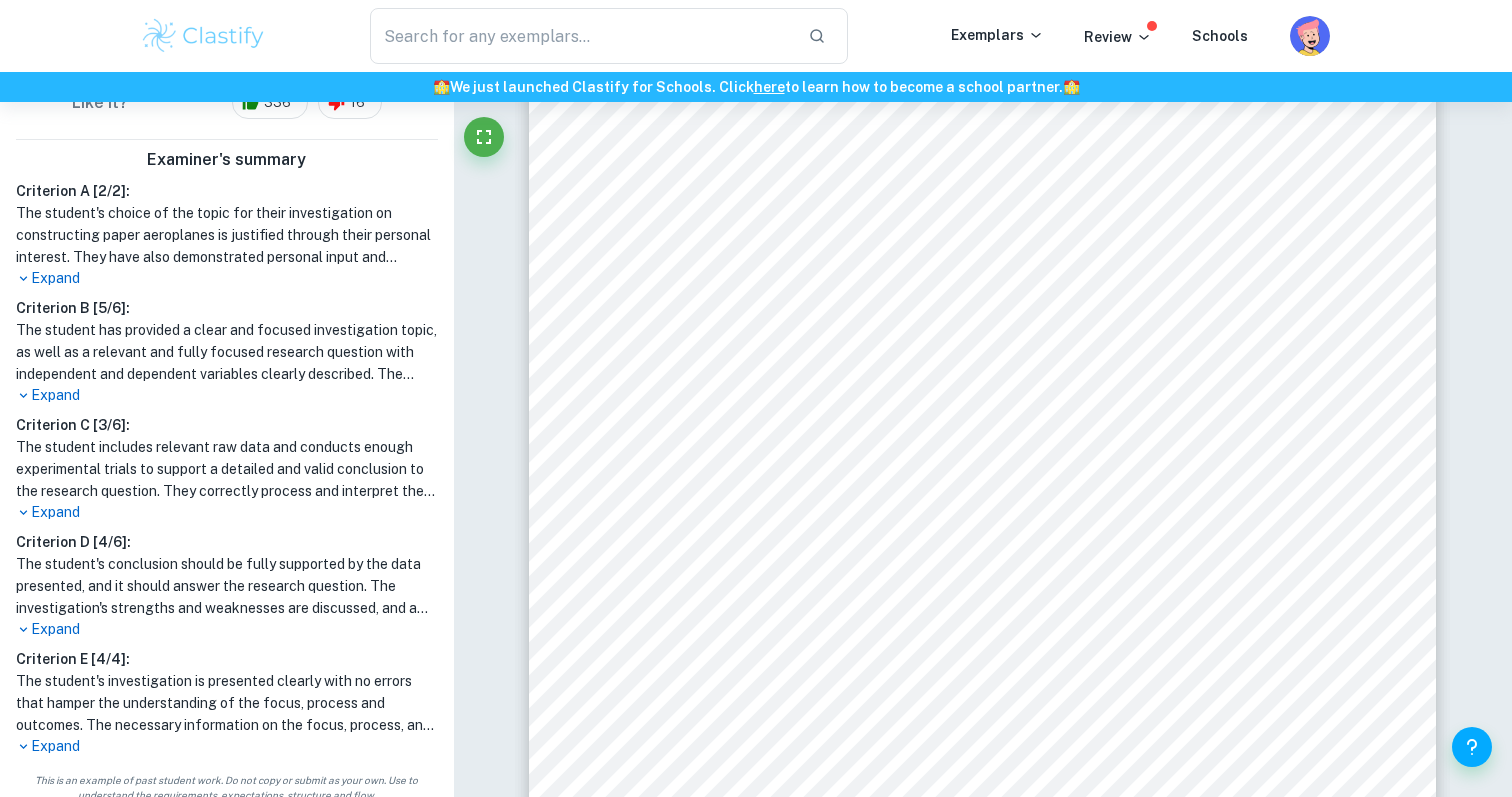 scroll, scrollTop: 522, scrollLeft: 0, axis: vertical 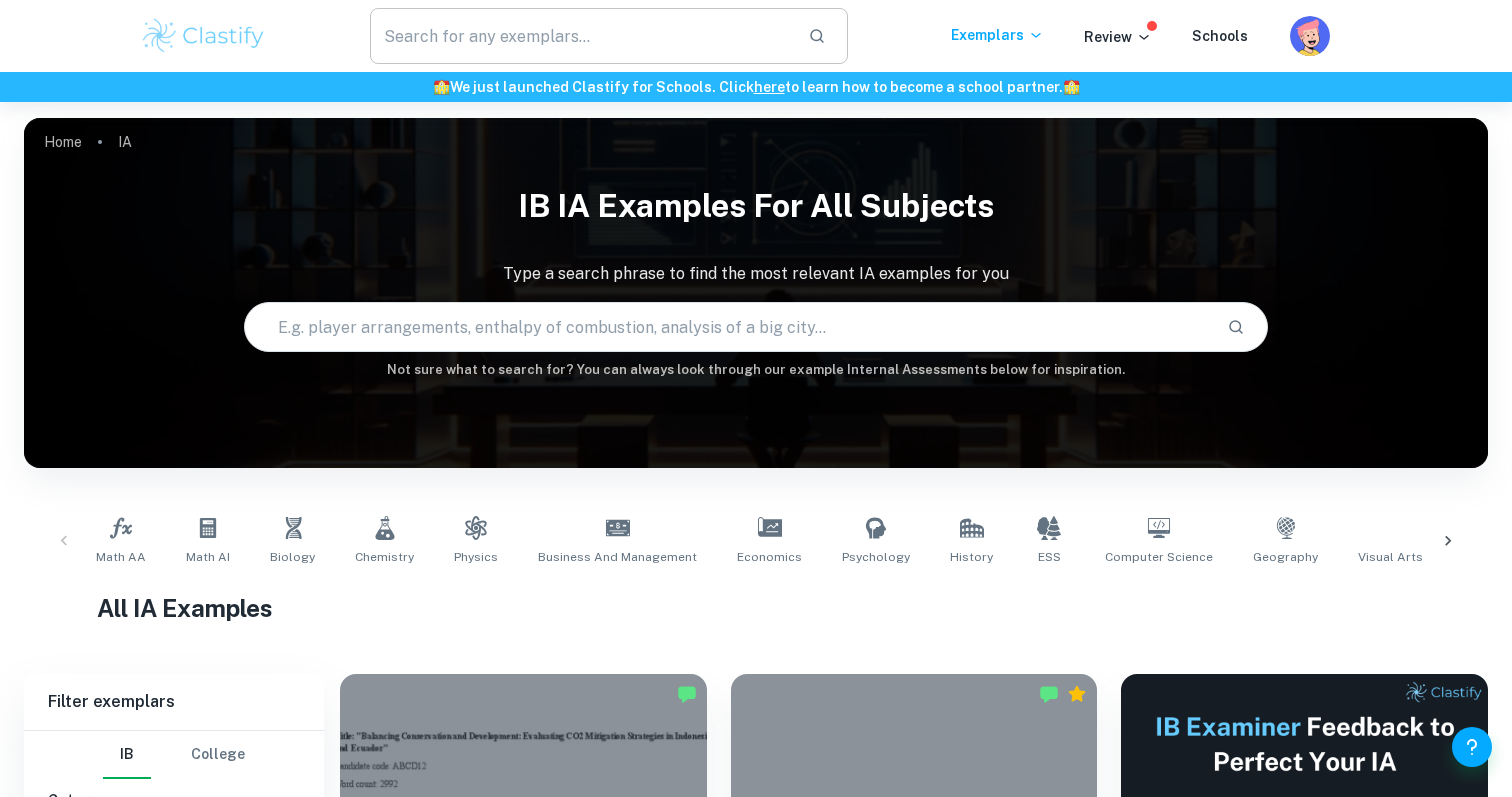 click at bounding box center (581, 36) 